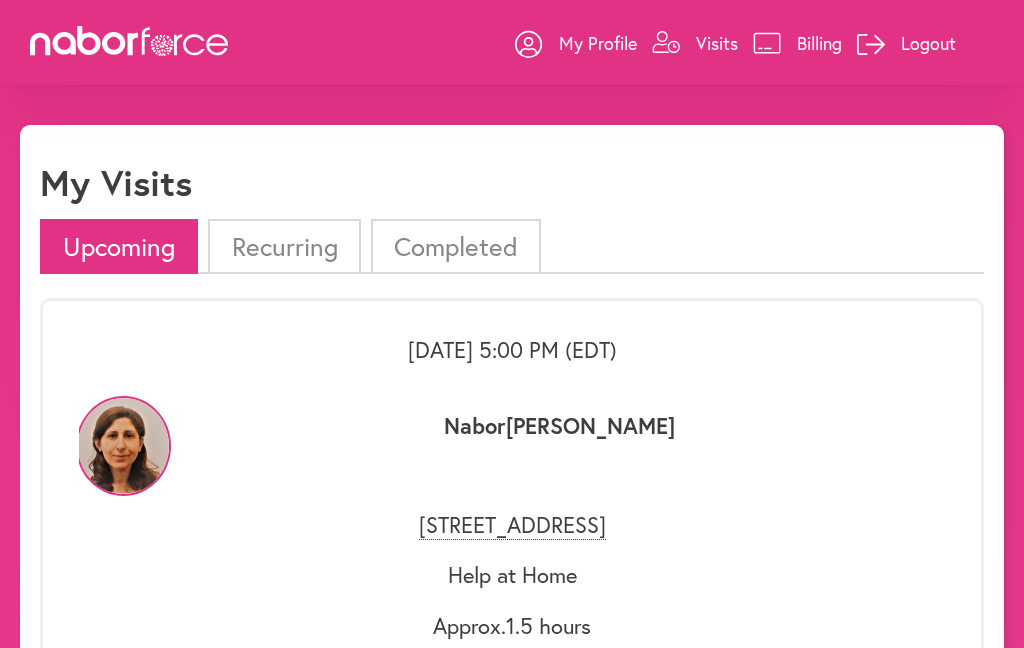 scroll, scrollTop: 2682, scrollLeft: 0, axis: vertical 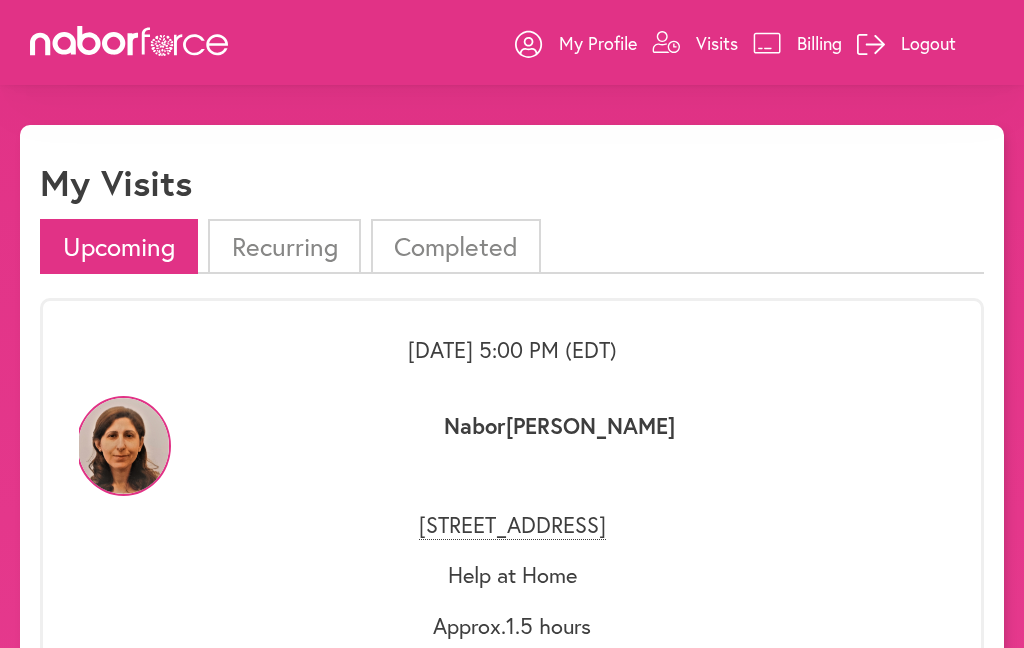 click on "Visits" at bounding box center [717, 43] 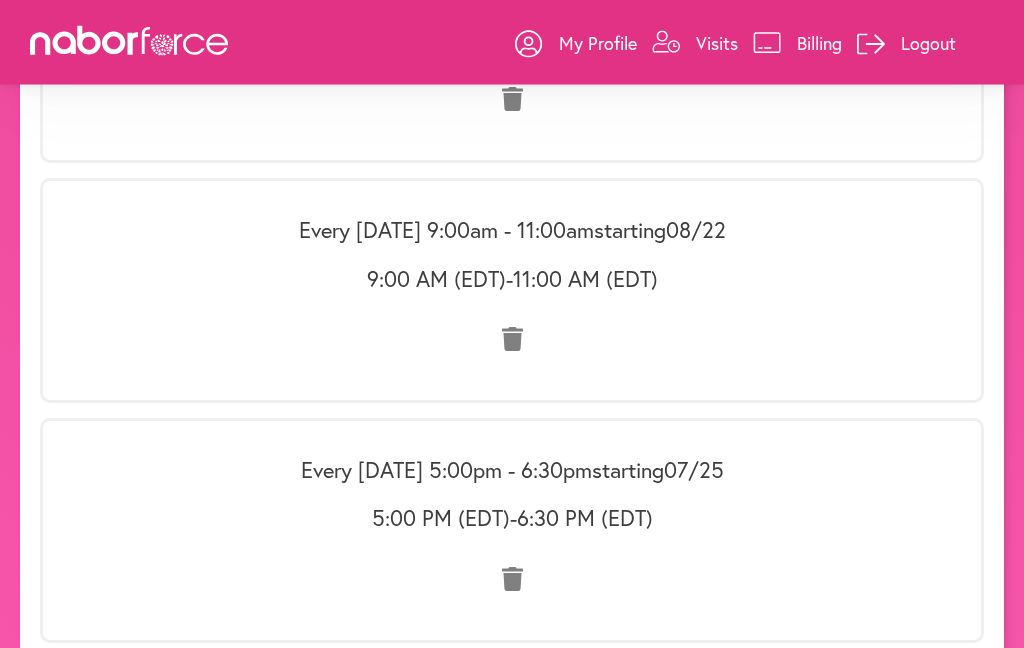 scroll, scrollTop: 1313, scrollLeft: 0, axis: vertical 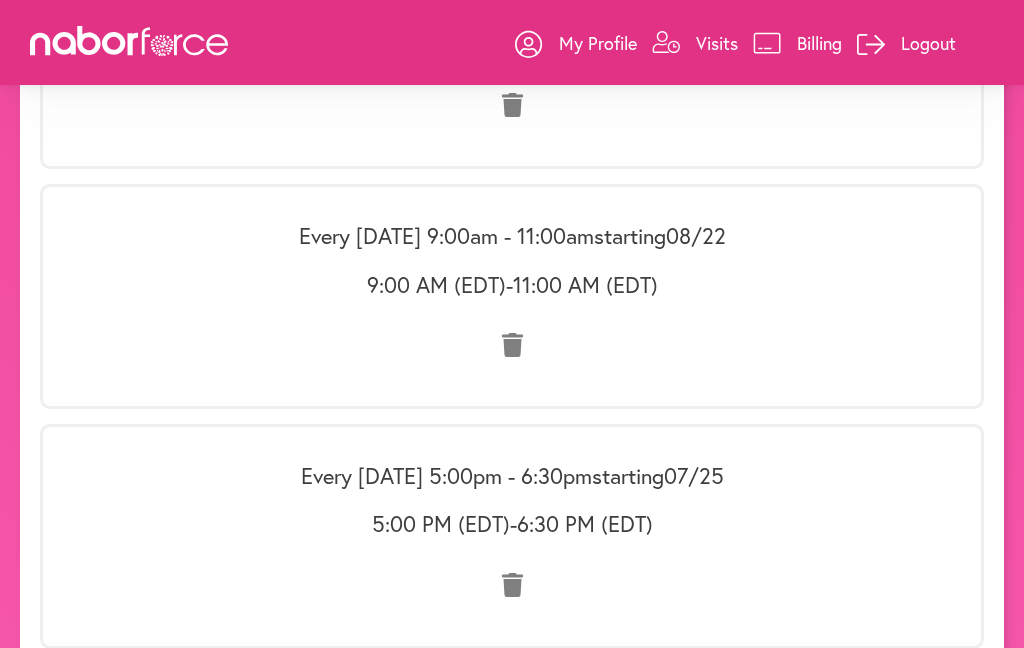 click on "9:00 AM (EDT)  -  11:00 AM (EDT)" at bounding box center (512, 285) 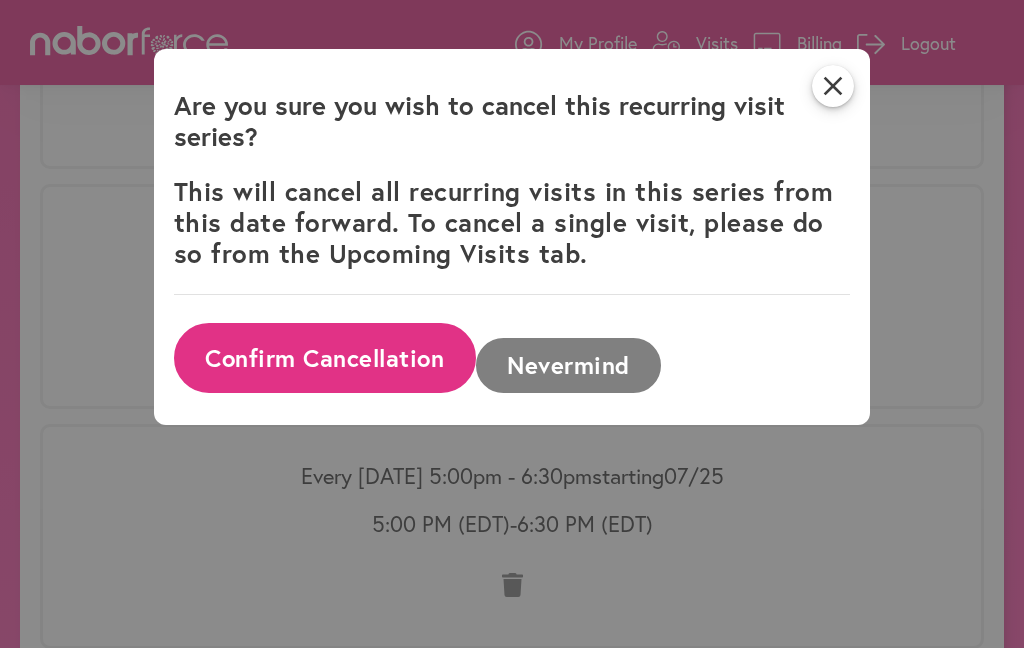 click on "Confirm Cancellation" at bounding box center [325, 358] 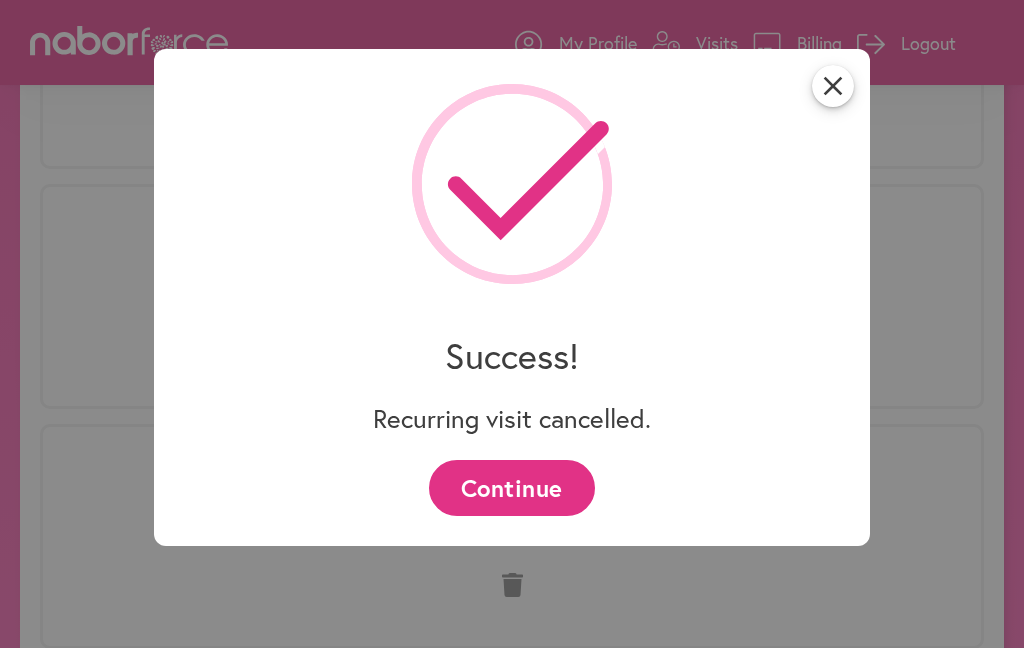 click on "close" at bounding box center (833, 86) 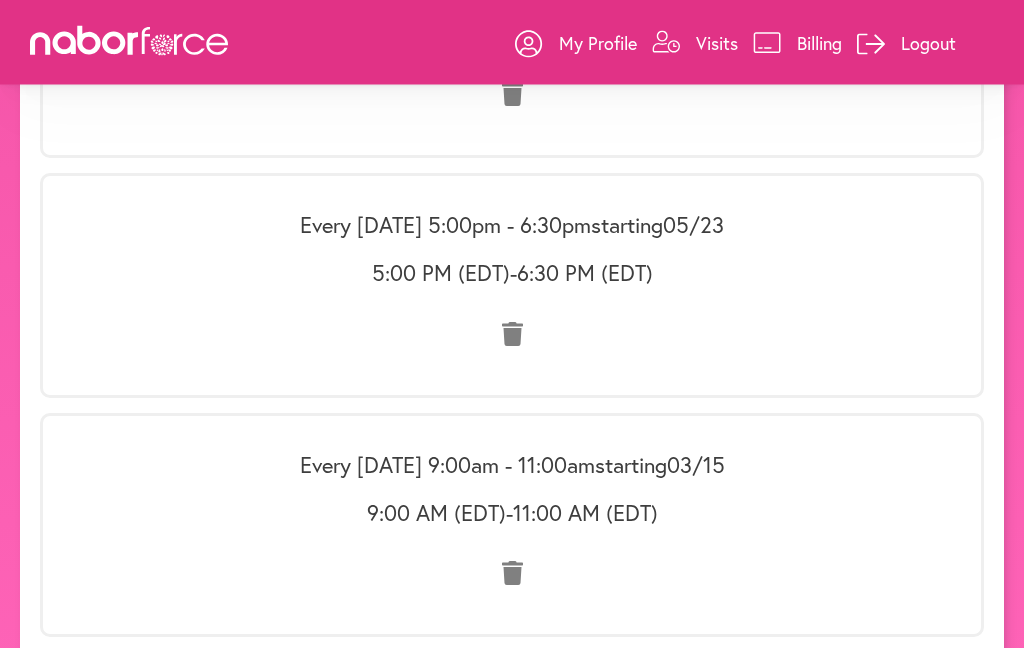 scroll, scrollTop: 1845, scrollLeft: 0, axis: vertical 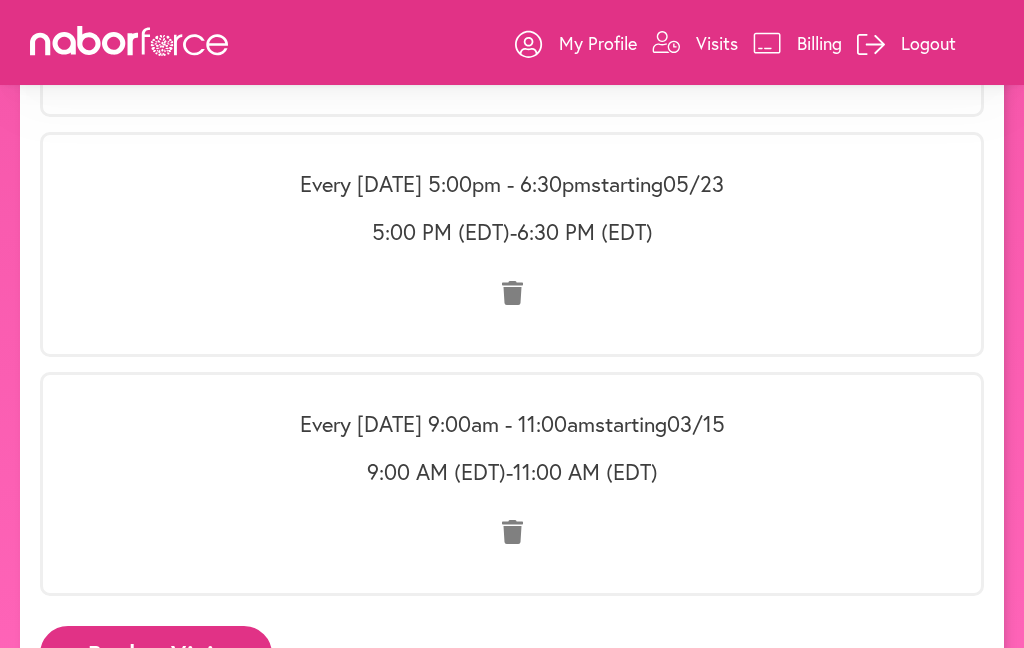 click on "Book a Visit" at bounding box center (156, 653) 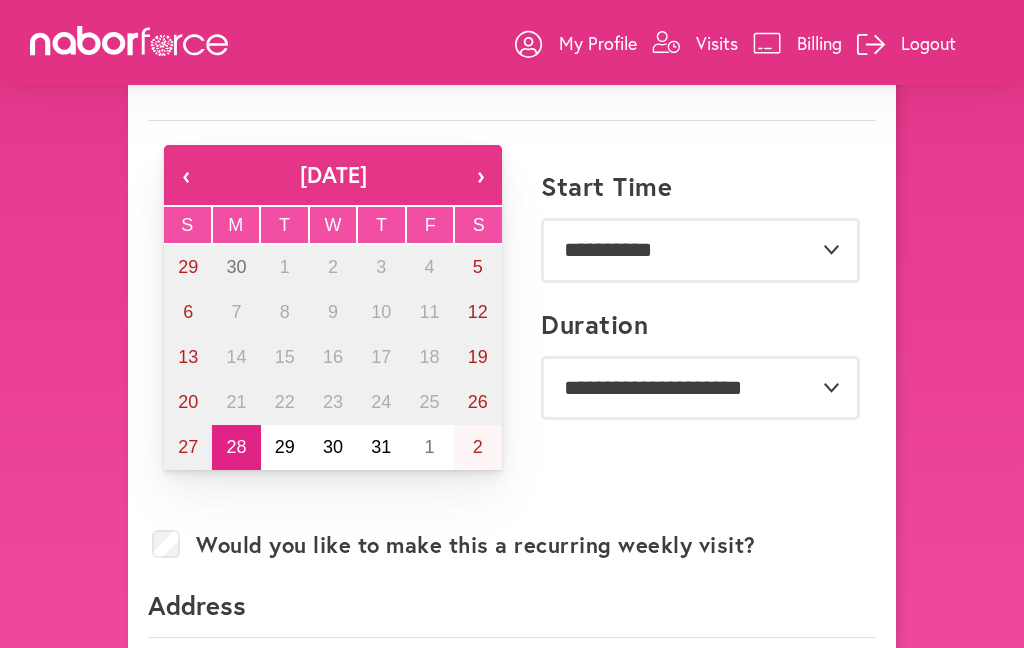scroll, scrollTop: 113, scrollLeft: 0, axis: vertical 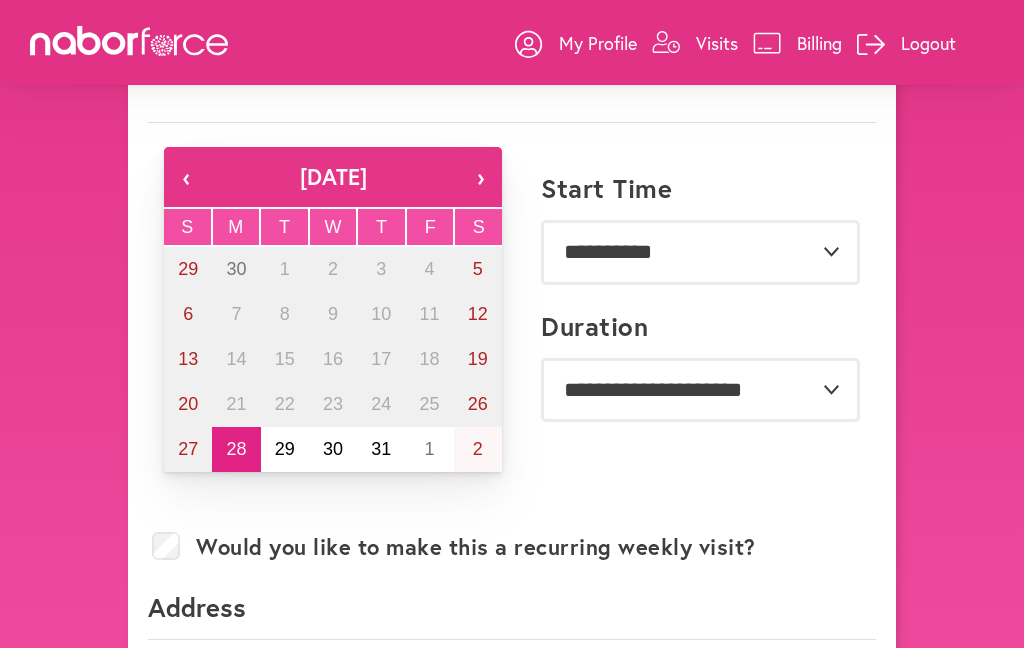 click on "1" at bounding box center (429, 449) 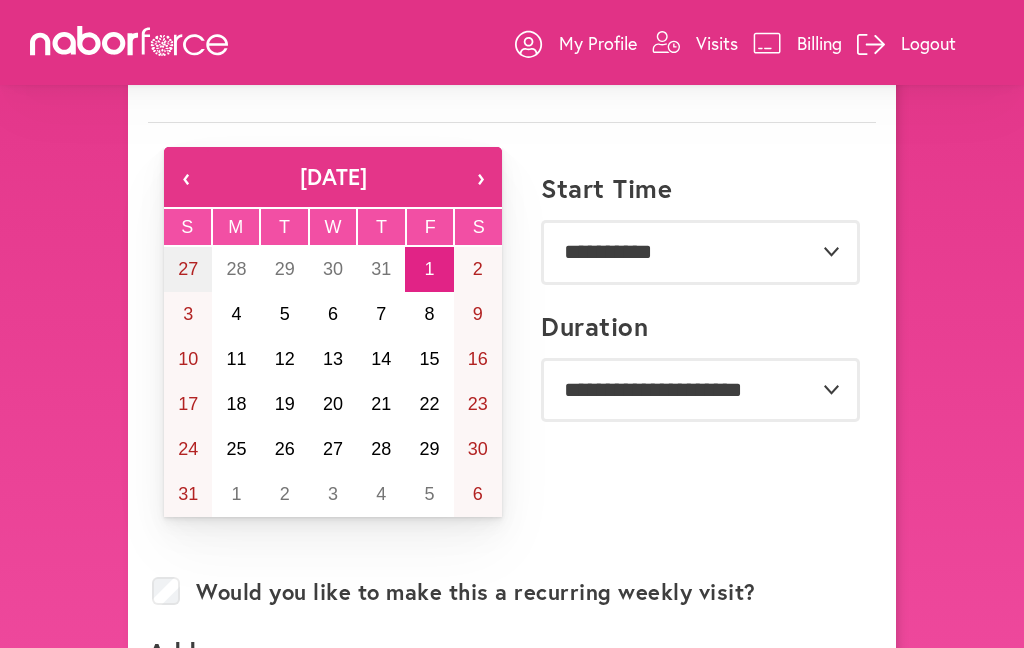 click on "8" at bounding box center [429, 314] 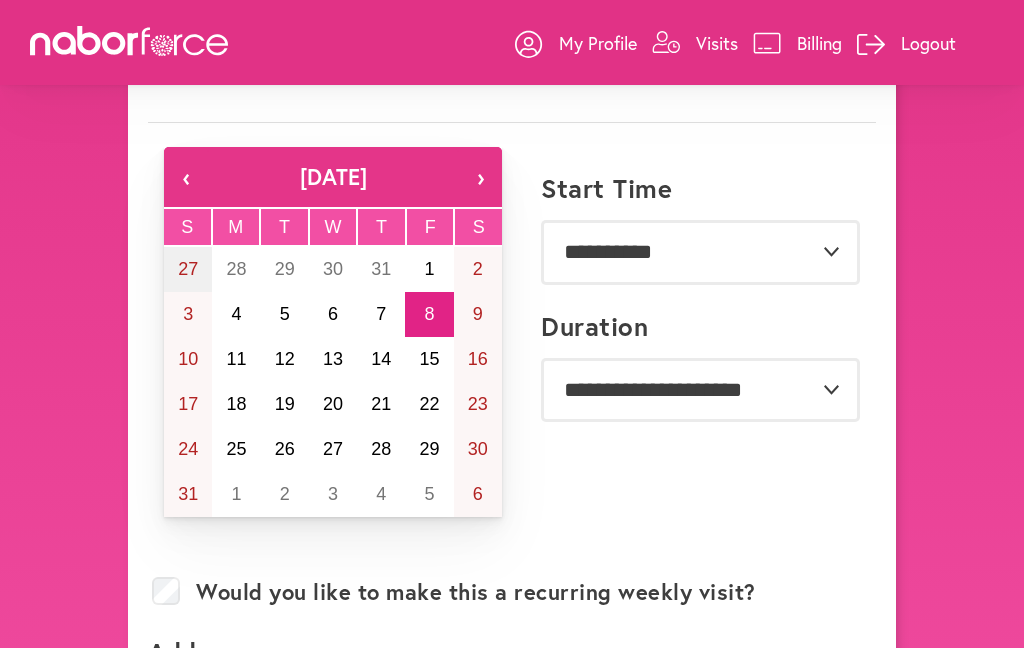 click on "7" at bounding box center (381, 314) 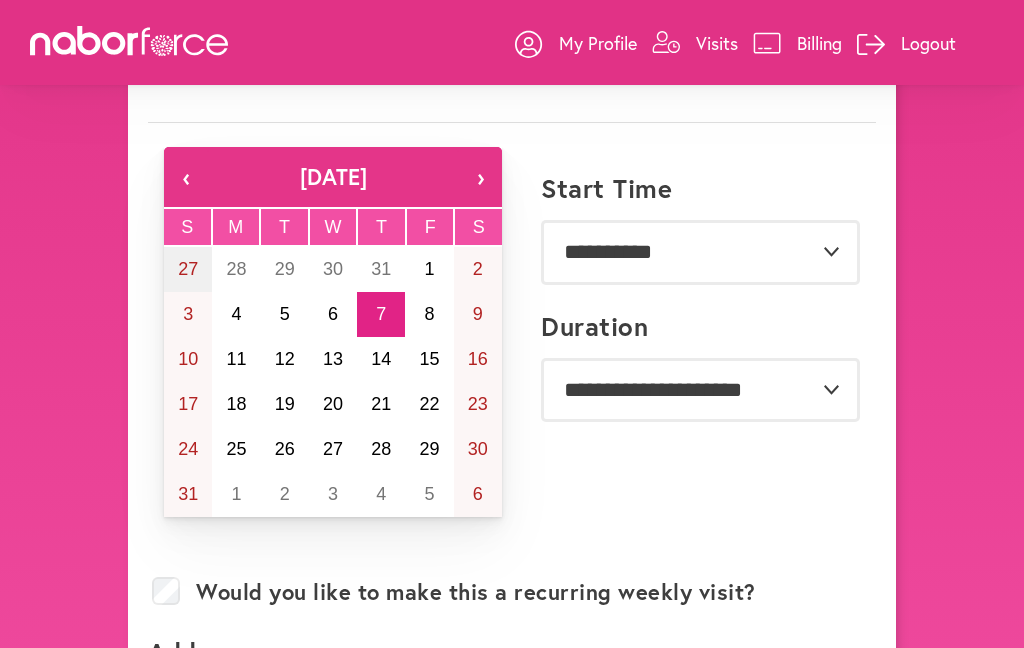 click on "**********" at bounding box center [512, 841] 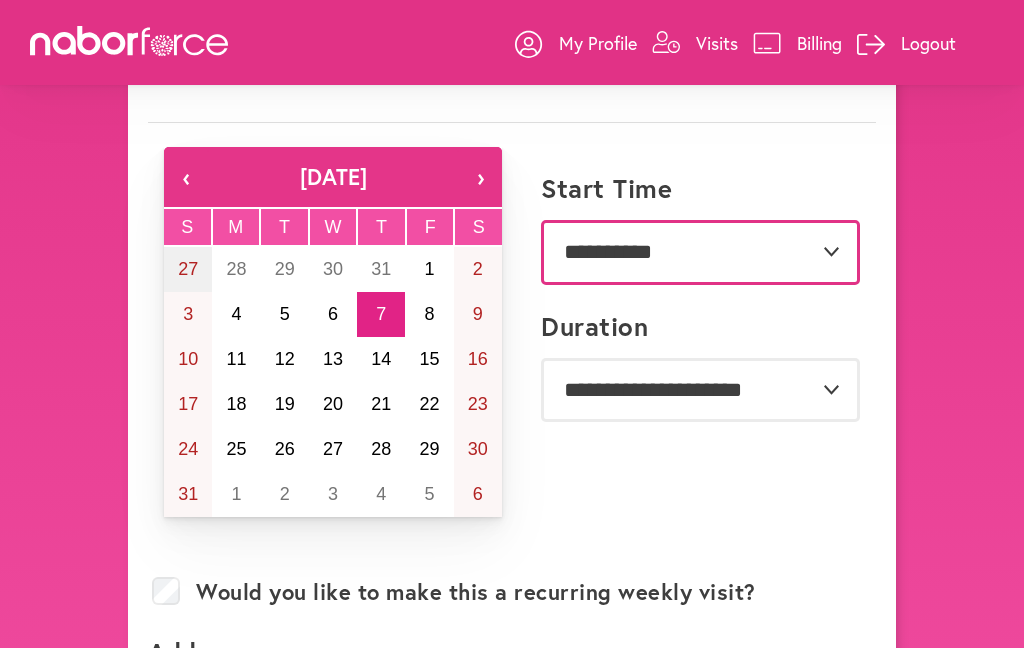click on "**********" at bounding box center [700, 252] 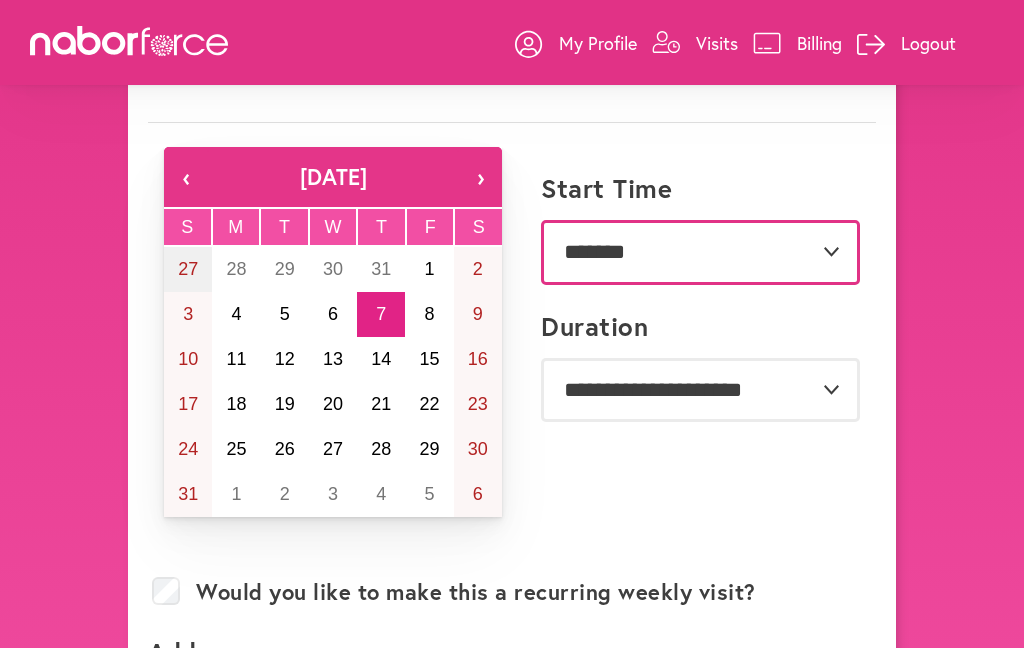 click on "**********" at bounding box center [700, 252] 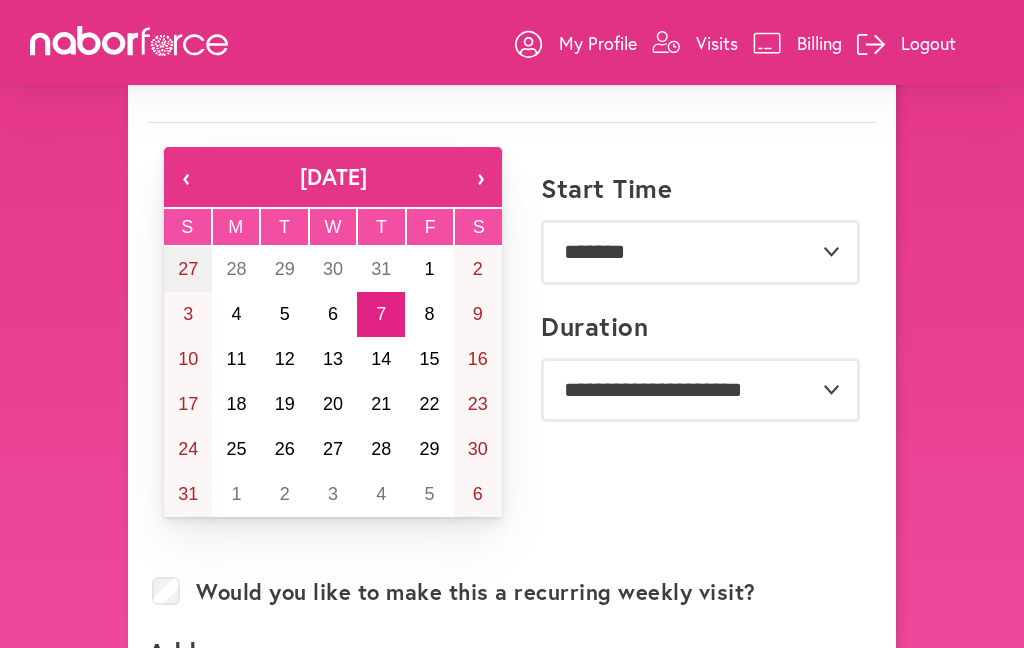 click at bounding box center [1000, 42] 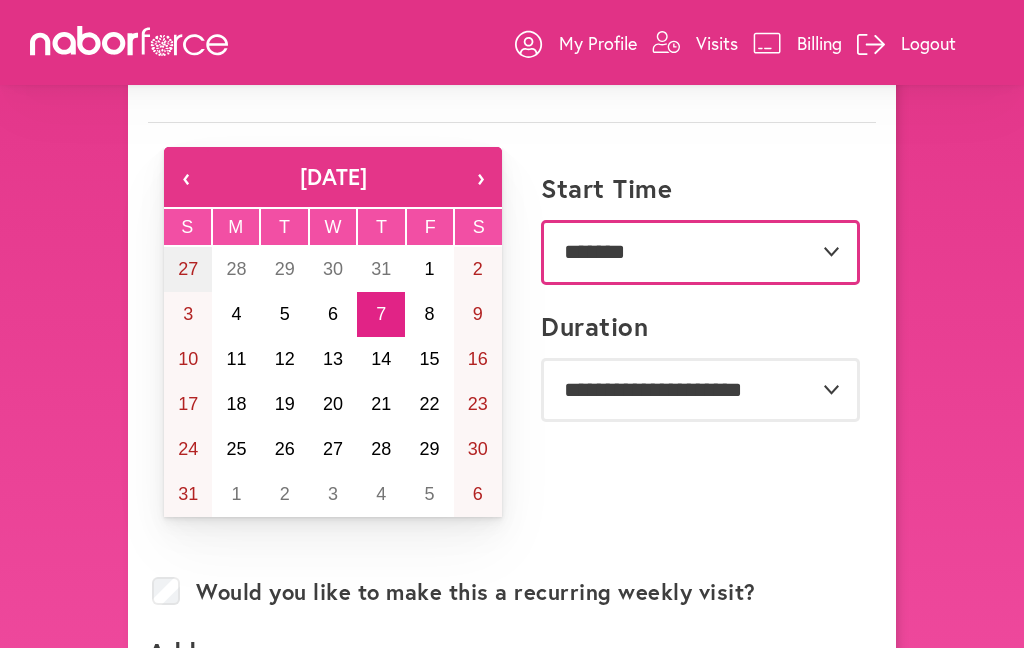 click on "**********" at bounding box center [700, 252] 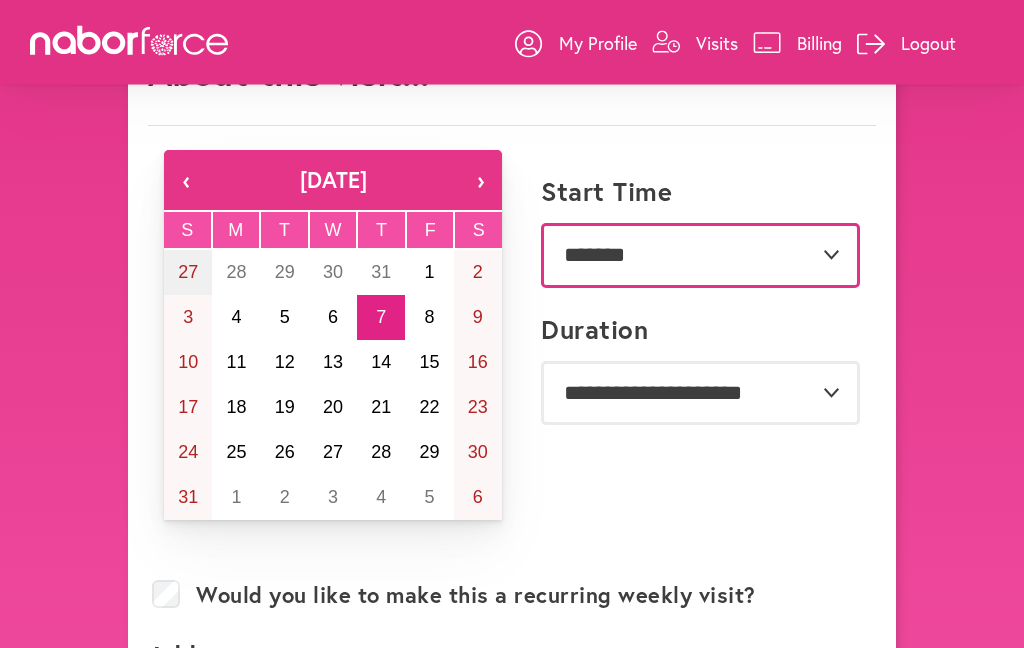 scroll, scrollTop: 108, scrollLeft: 0, axis: vertical 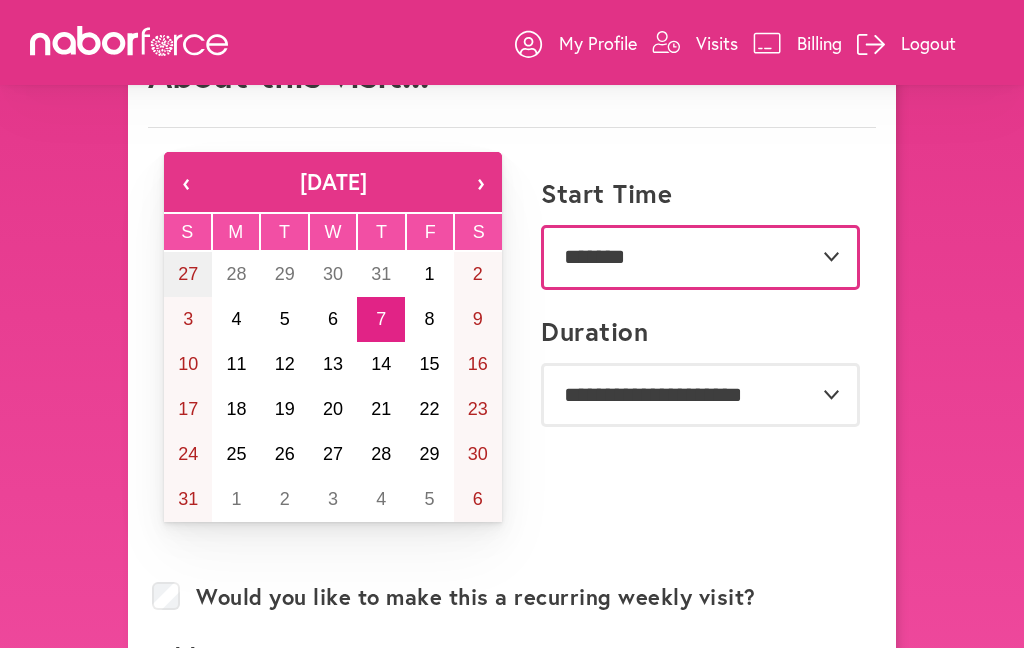 click on "**********" at bounding box center [700, 257] 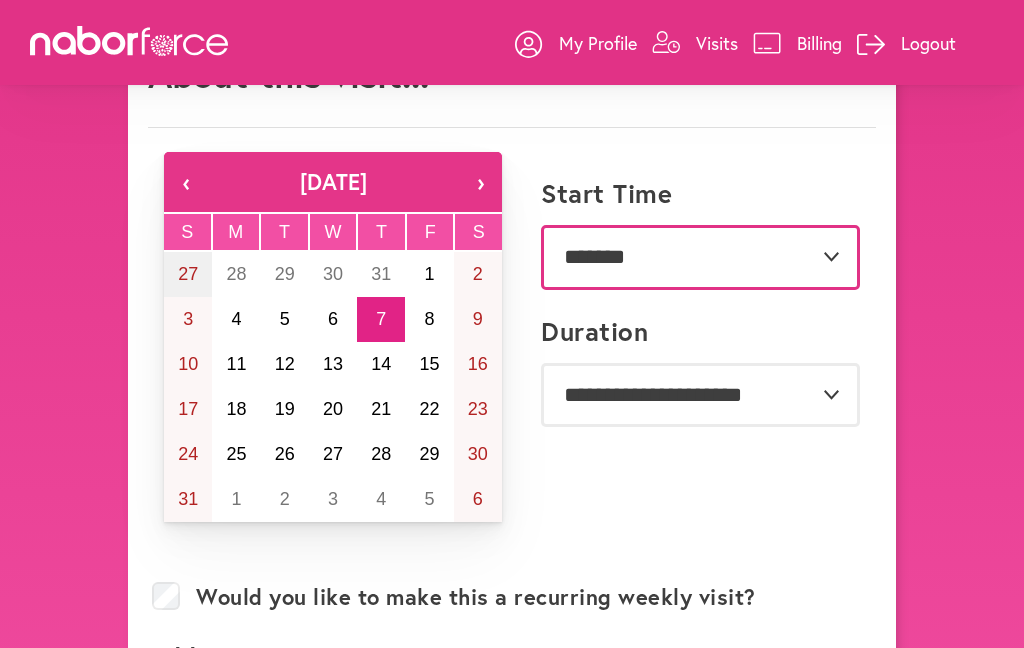 click on "**********" at bounding box center [700, 257] 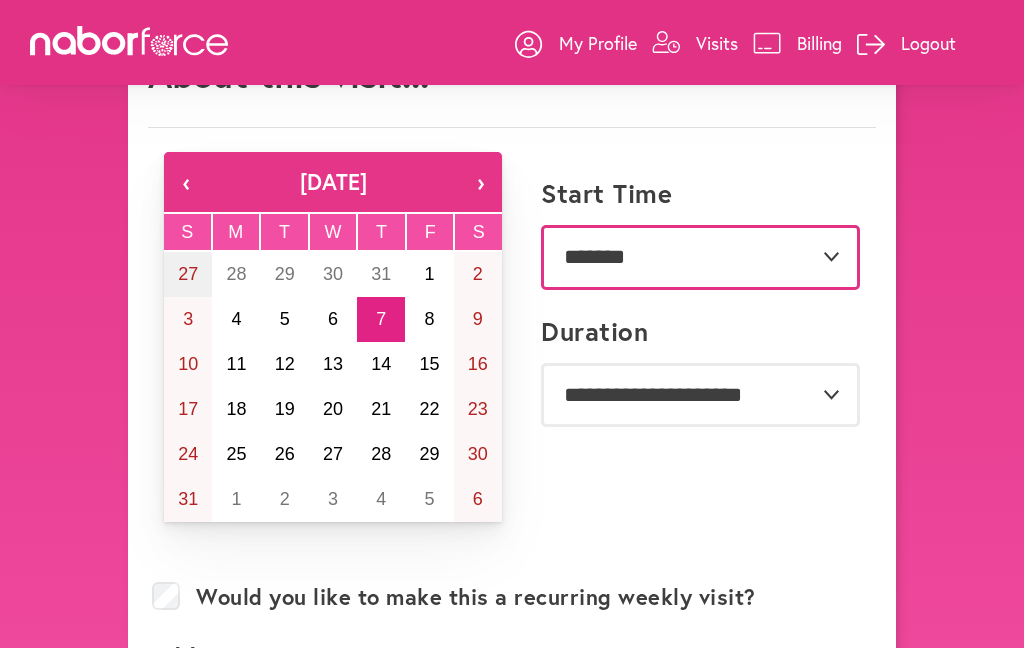 click on "**********" at bounding box center (700, 257) 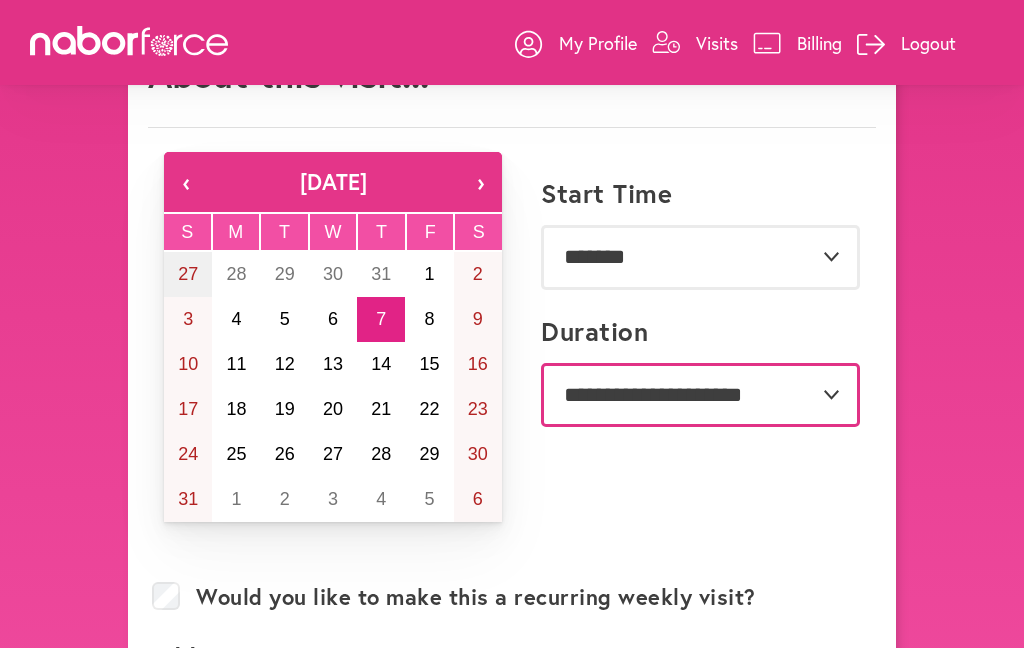 click on "**********" at bounding box center (700, 395) 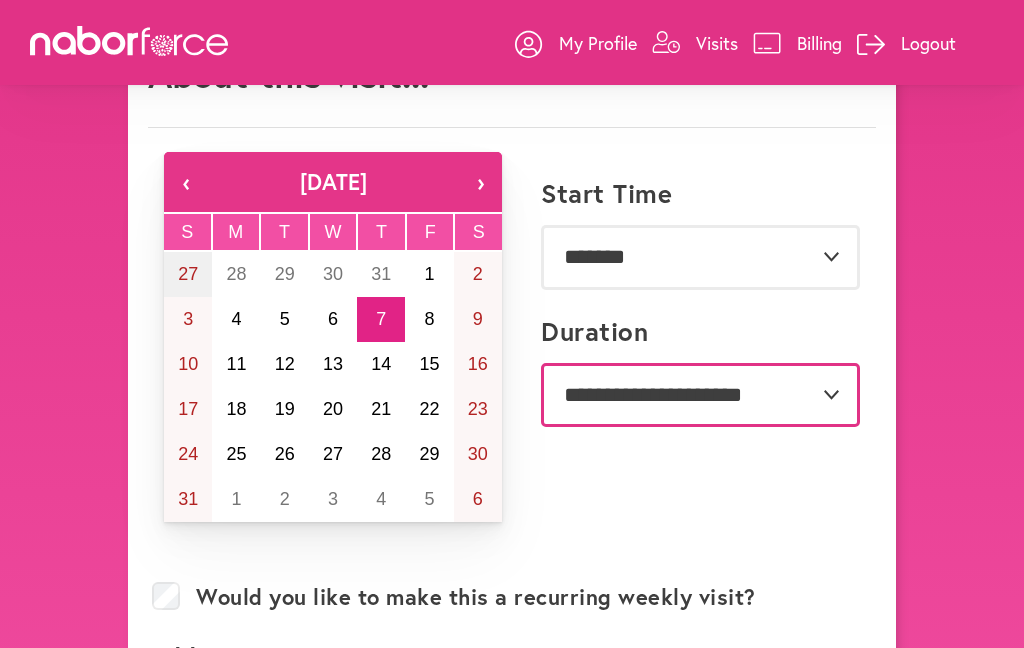 select on "***" 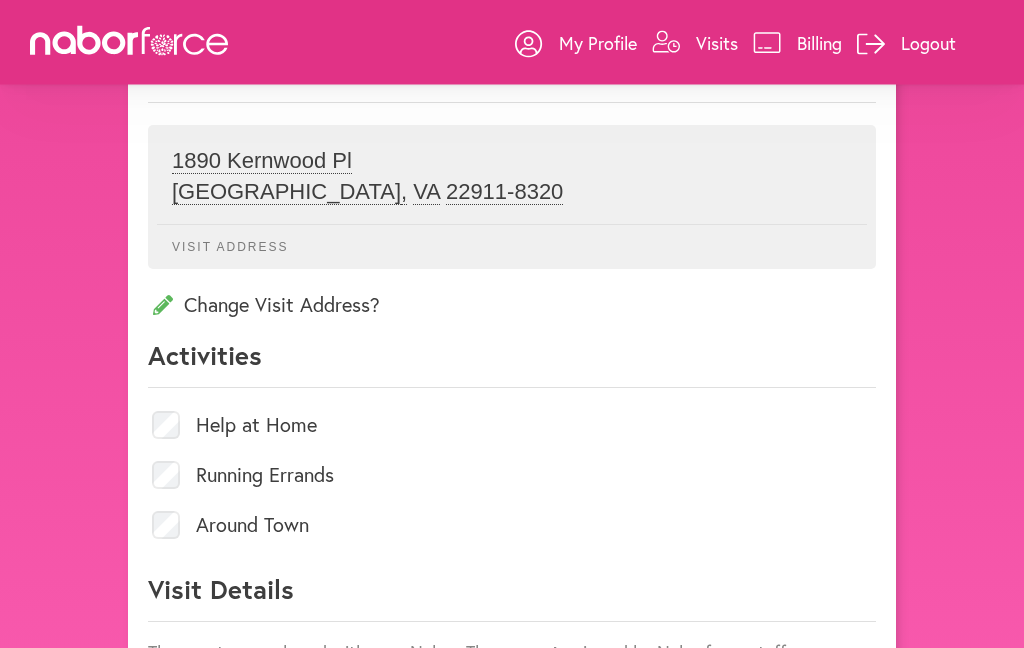 scroll, scrollTop: 696, scrollLeft: 0, axis: vertical 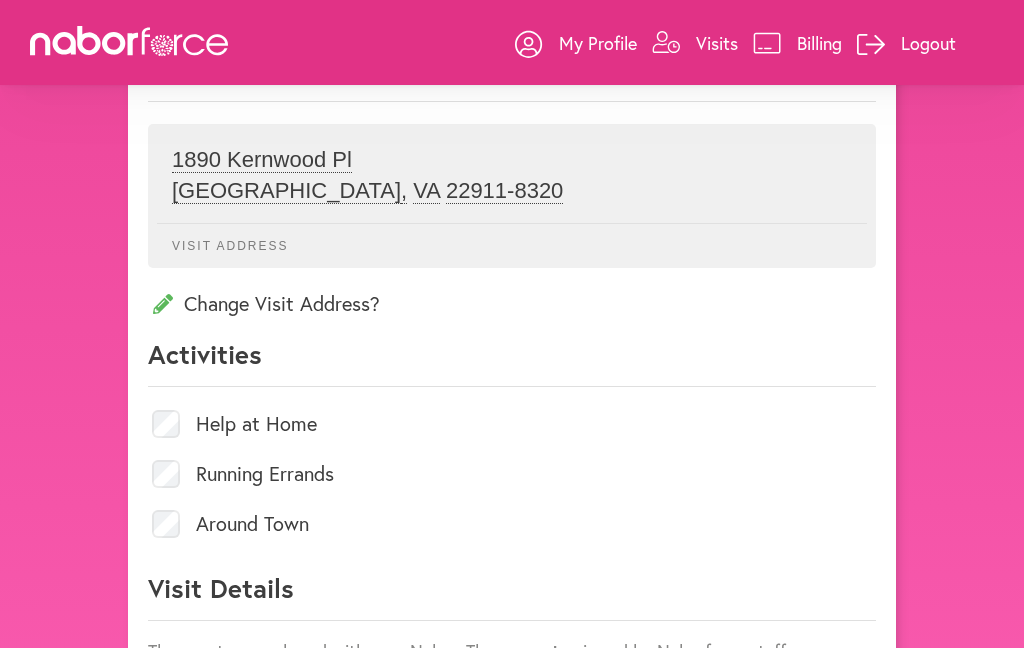 click on "Help at Home" at bounding box center (256, 424) 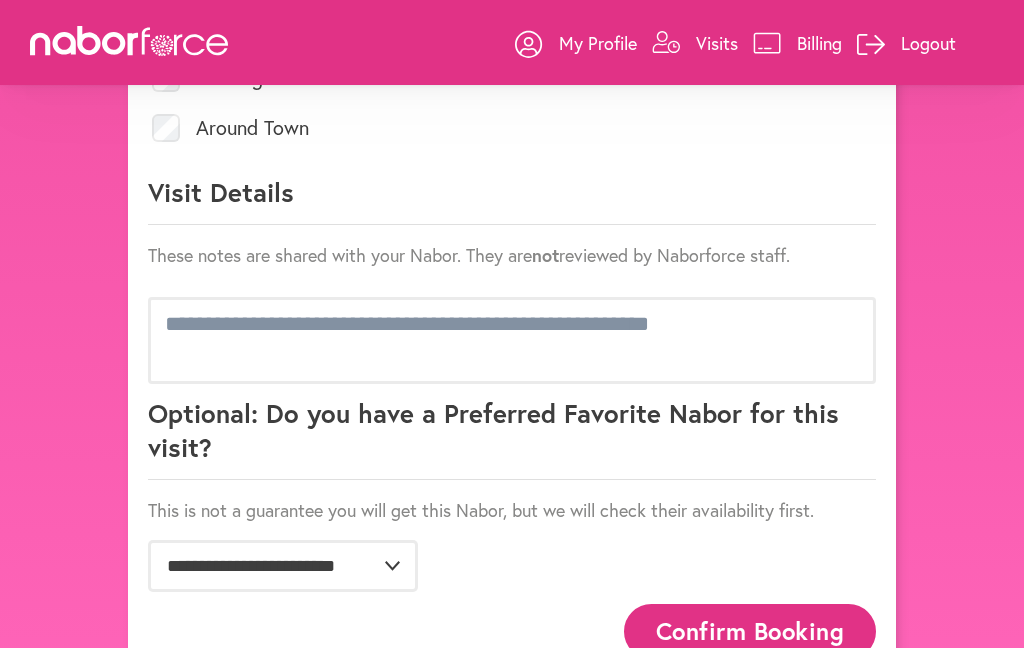 scroll, scrollTop: 1094, scrollLeft: 0, axis: vertical 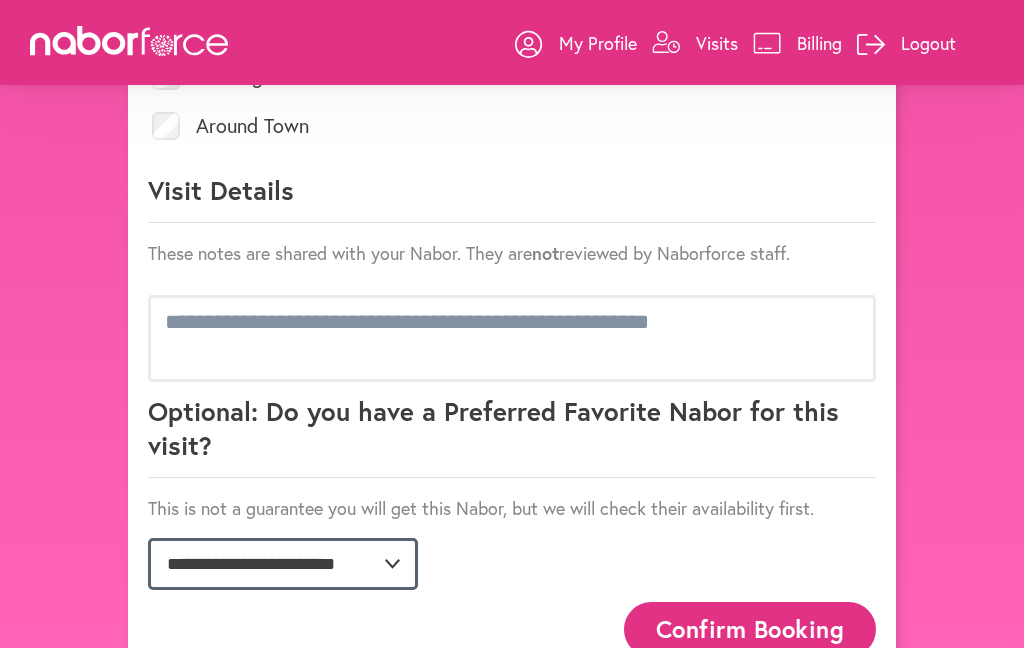 click on "**********" 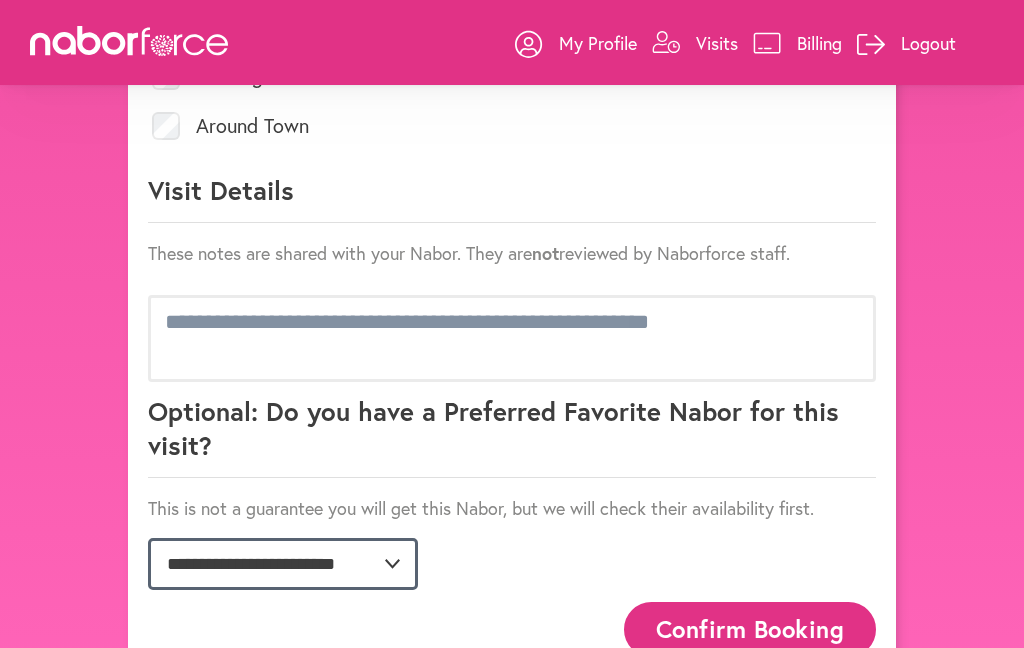 select on "**********" 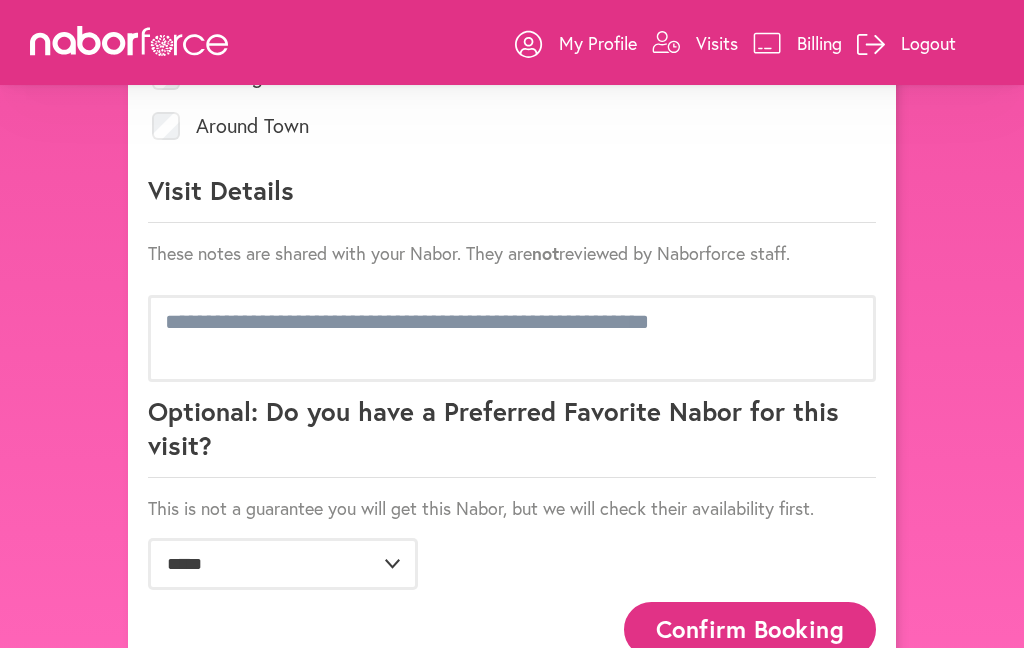 click on "Confirm Booking" at bounding box center (750, 629) 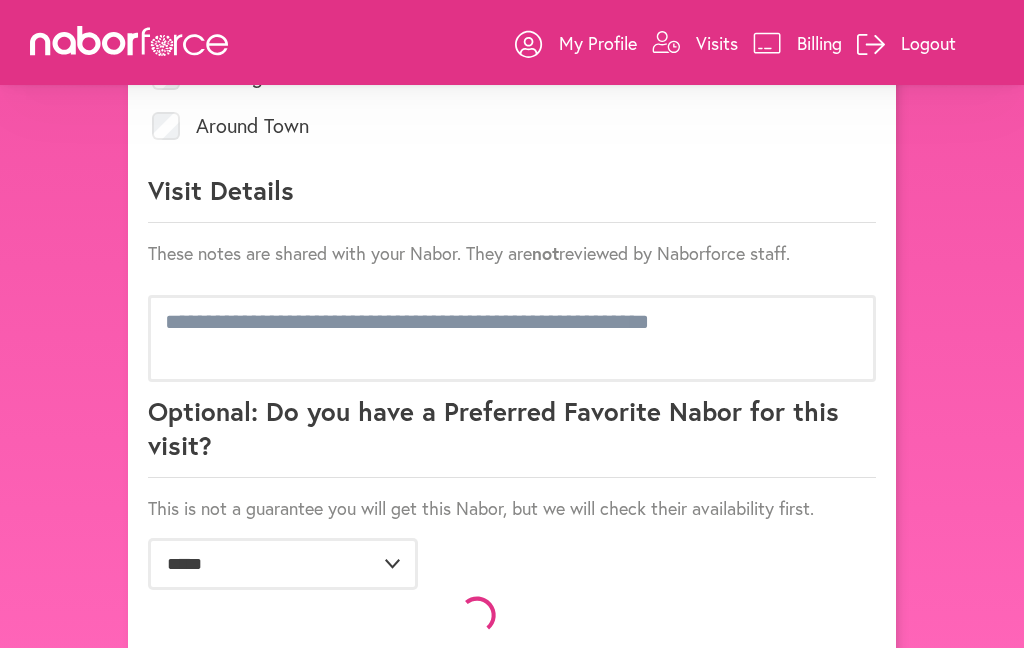 scroll, scrollTop: 1069, scrollLeft: 0, axis: vertical 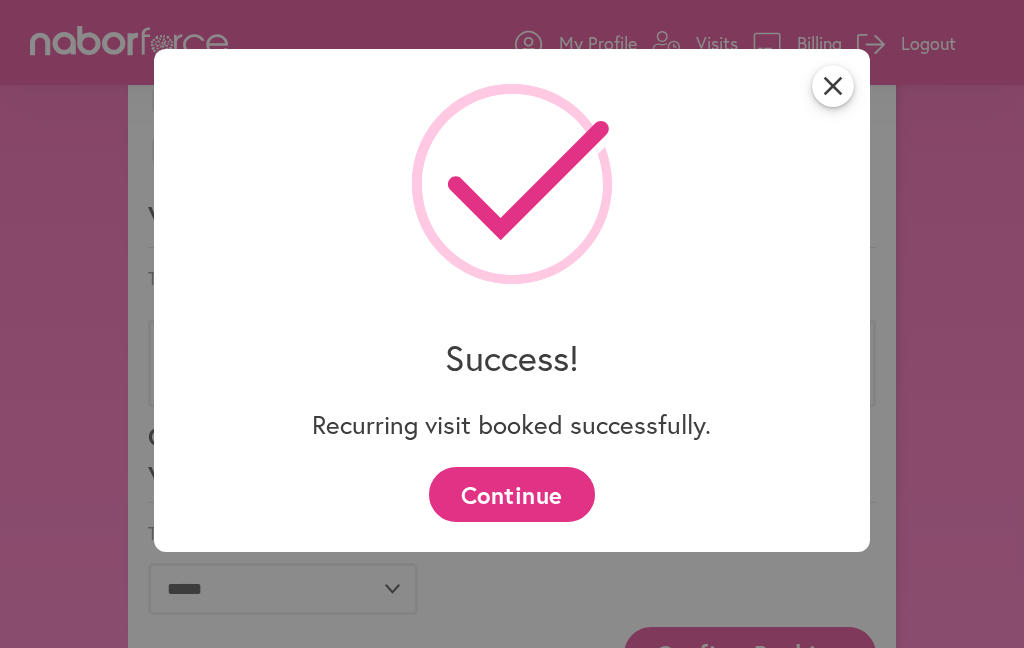 click on "Continue" at bounding box center (511, 494) 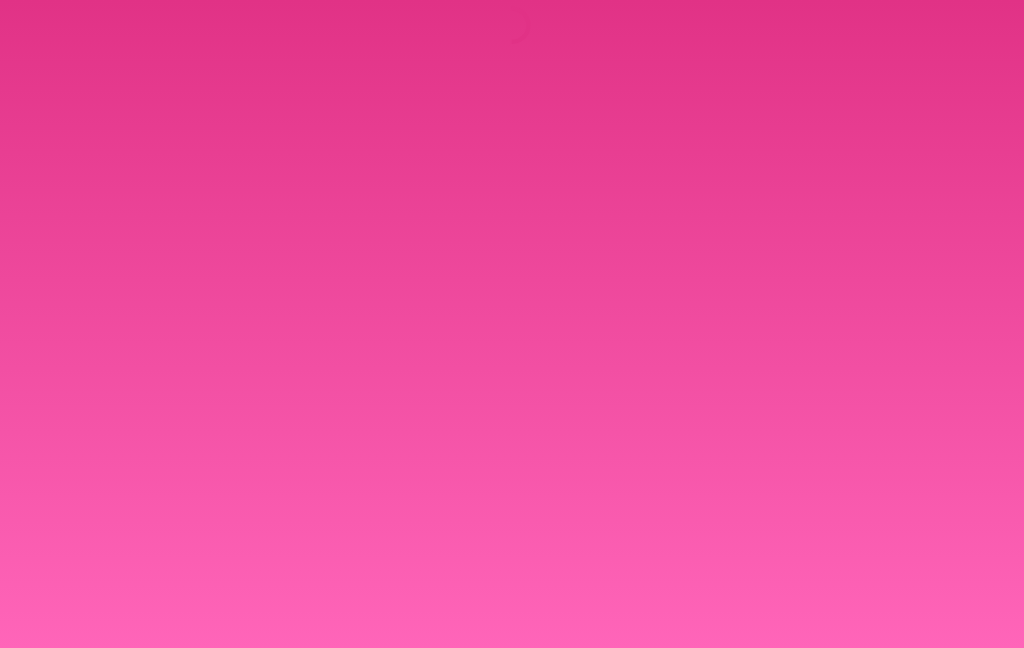scroll, scrollTop: 0, scrollLeft: 0, axis: both 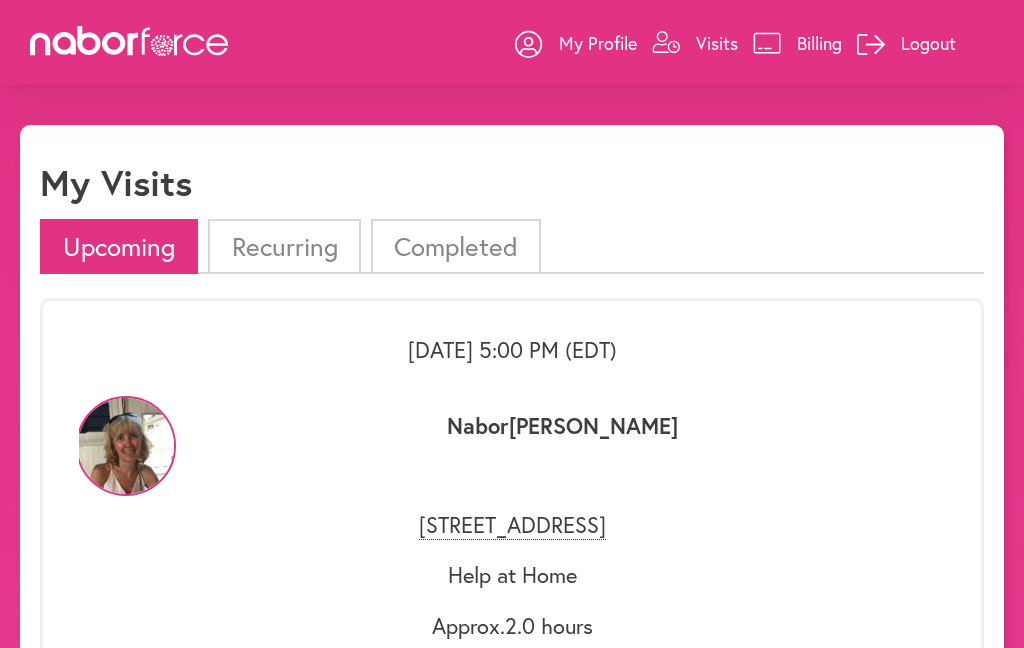 click on "Recurring" at bounding box center (284, 246) 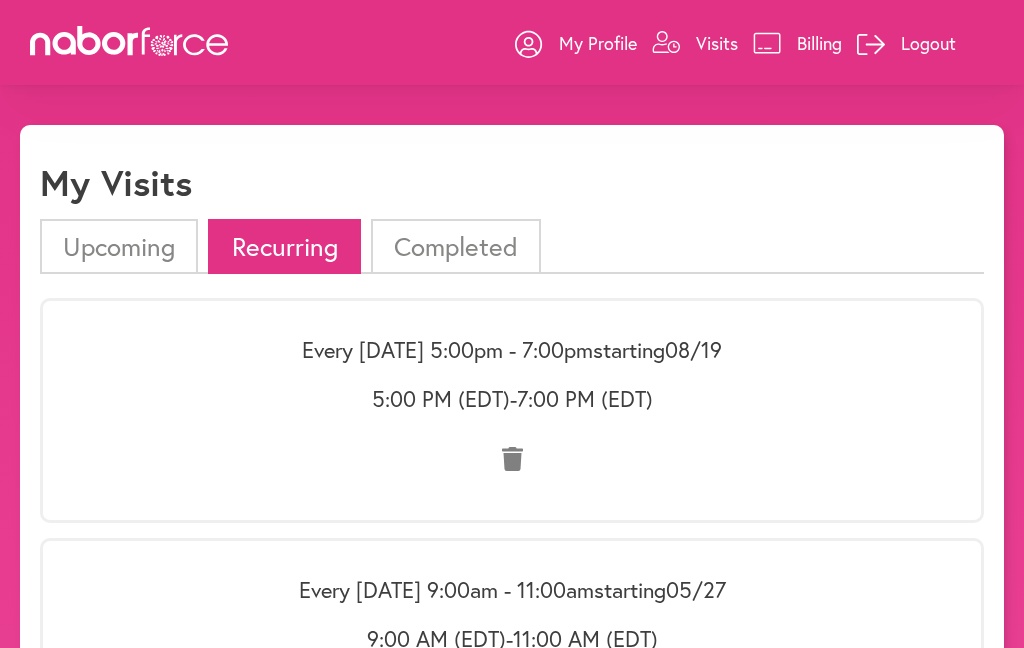 click on "close My Visits Upcoming Recurring Completed Every [DATE]
5:00pm - 7:00pm  starting  [DATE] 5:00 PM (EDT)  -  7:00 PM (EDT) Every [DATE]
9:00am - 11:00am  starting  [DATE] 9:00 AM (EDT)  -  11:00 AM (EDT) Every [DATE]
5:00pm - 6:30pm  starting  [DATE] 5:00 PM (EDT)  -  6:30 PM (EDT) Every [DATE]
9:00am - 11:00am  starting  [DATE] 9:00 AM (EDT)  -  11:00 AM (EDT) Every [DATE]
5:00pm - 7:00pm  starting  [DATE] 5:00 PM (EDT)  -  7:00 PM (EDT) Every [DATE]
9:00am - 11:00am  starting  [DATE] 9:00 AM (EDT)  -  11:00 AM (EDT) Every [DATE]
5:00pm - 6:30pm  starting  [DATE] 5:00 PM (EDT)  -  6:30 PM (EDT) Every [DATE]
9:00am - 11:00am  starting  [DATE] 9:00 AM (EDT)  -  11:00 AM (EDT) Every [DATE]
5:00pm - 6:30pm  starting  [DATE] 5:00 PM (EDT)  -  6:30 PM (EDT)  starting  [DATE] 9:00 AM (EDT)  -" at bounding box center [512, 1462] 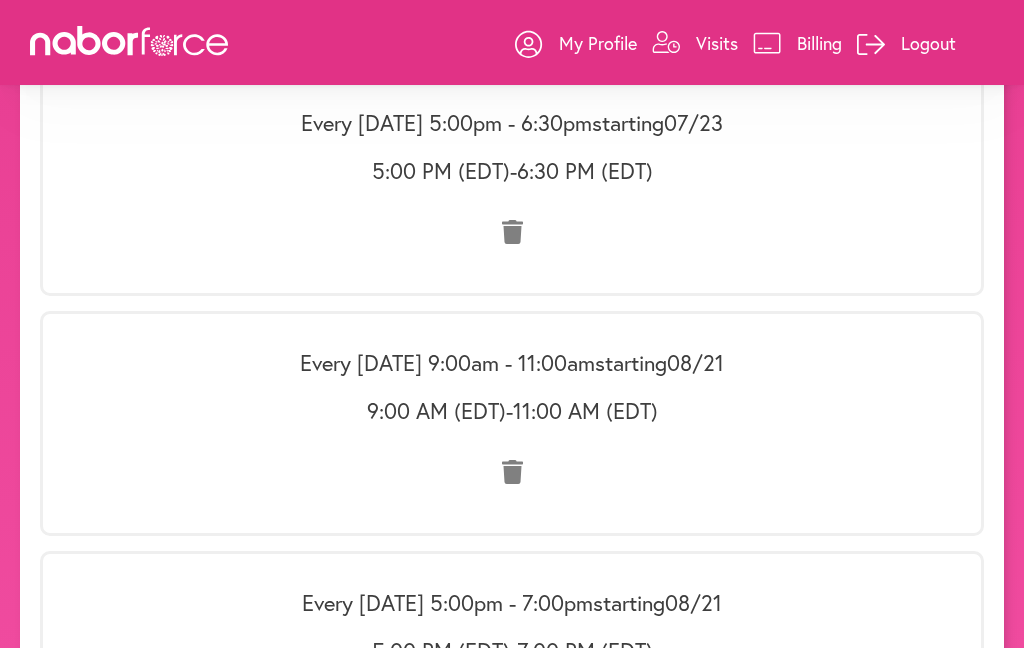 scroll, scrollTop: 740, scrollLeft: 0, axis: vertical 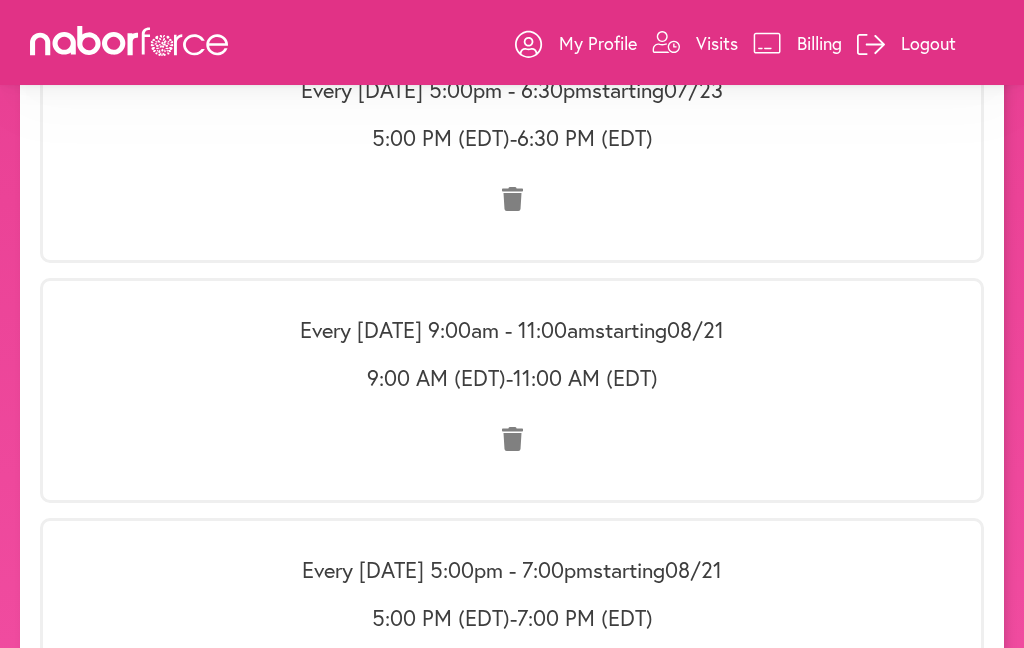 click on "Every [DATE]
9:00am - 11:00am  starting  [DATE] 9:00 AM (EDT)  -  11:00 AM (EDT)" at bounding box center (512, 390) 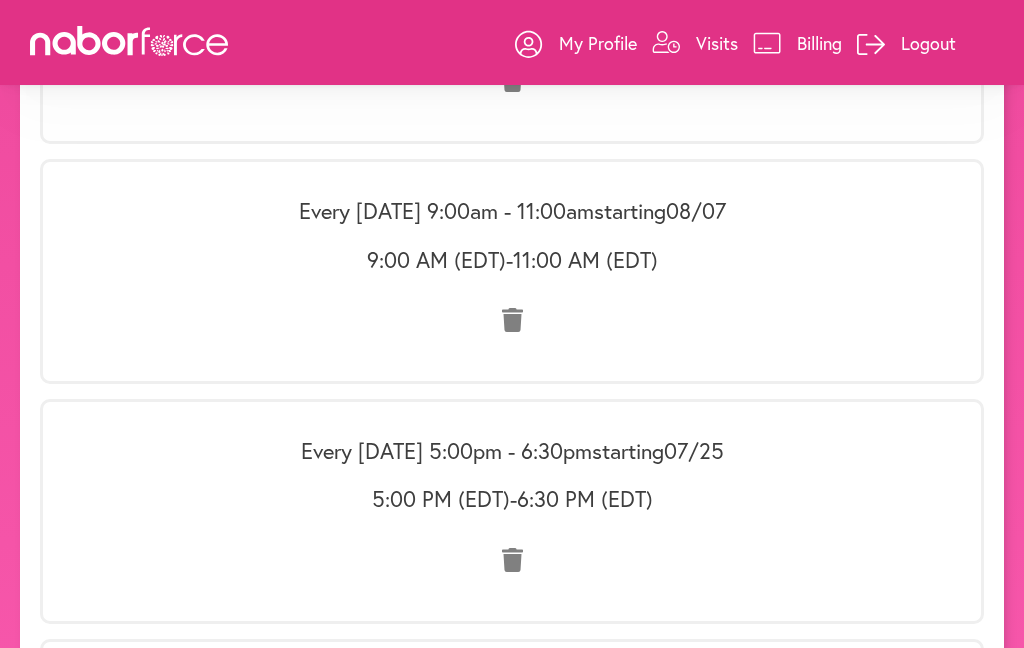 scroll, scrollTop: 1337, scrollLeft: 0, axis: vertical 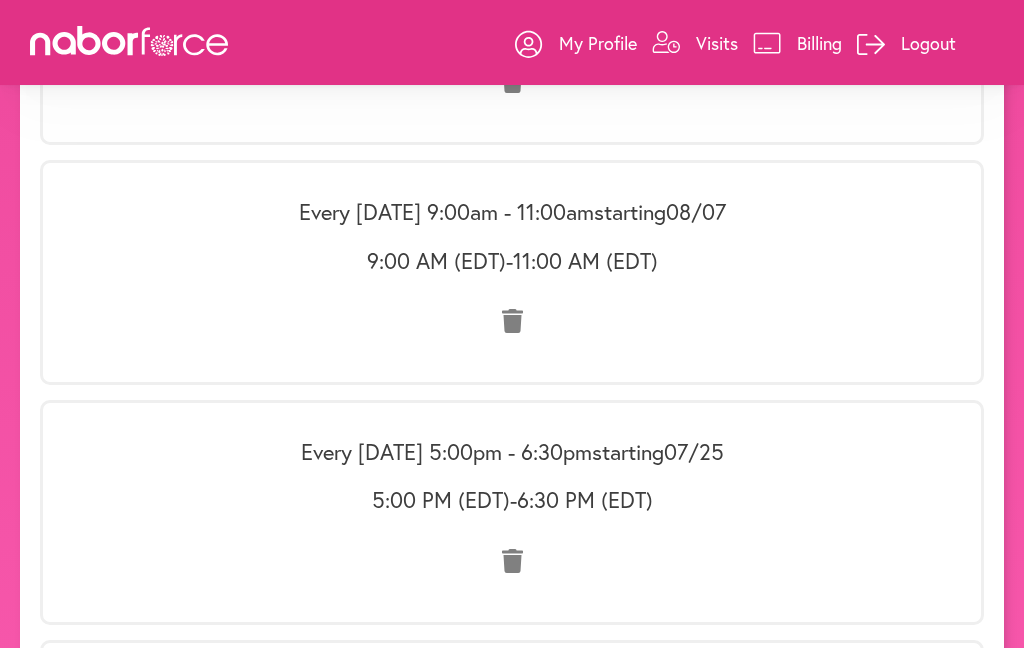 click on "Visits" at bounding box center (717, 43) 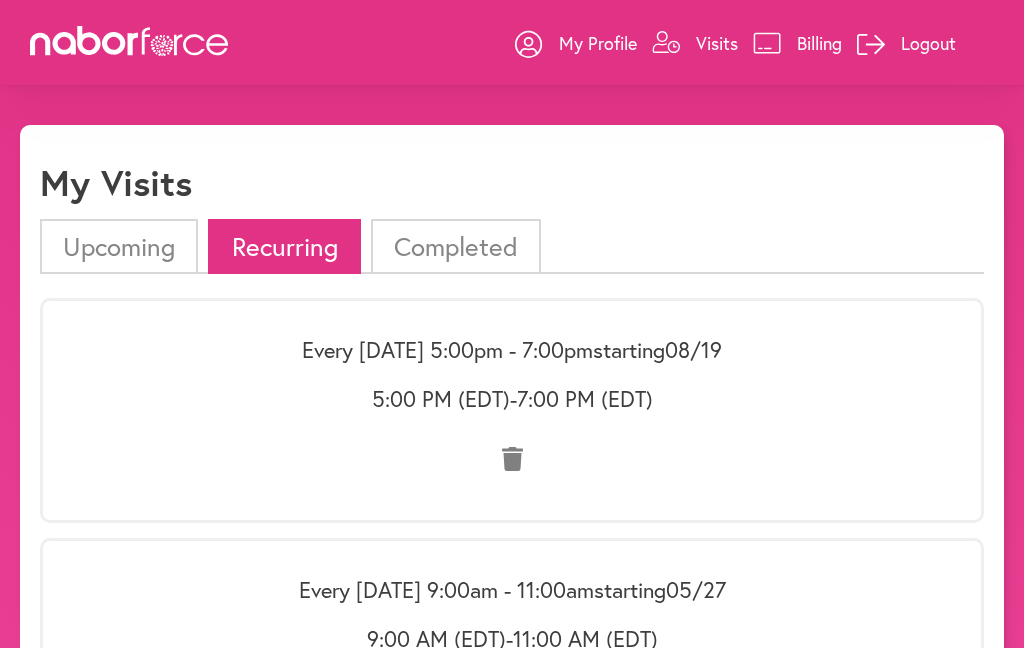 click on "Upcoming" at bounding box center (119, 246) 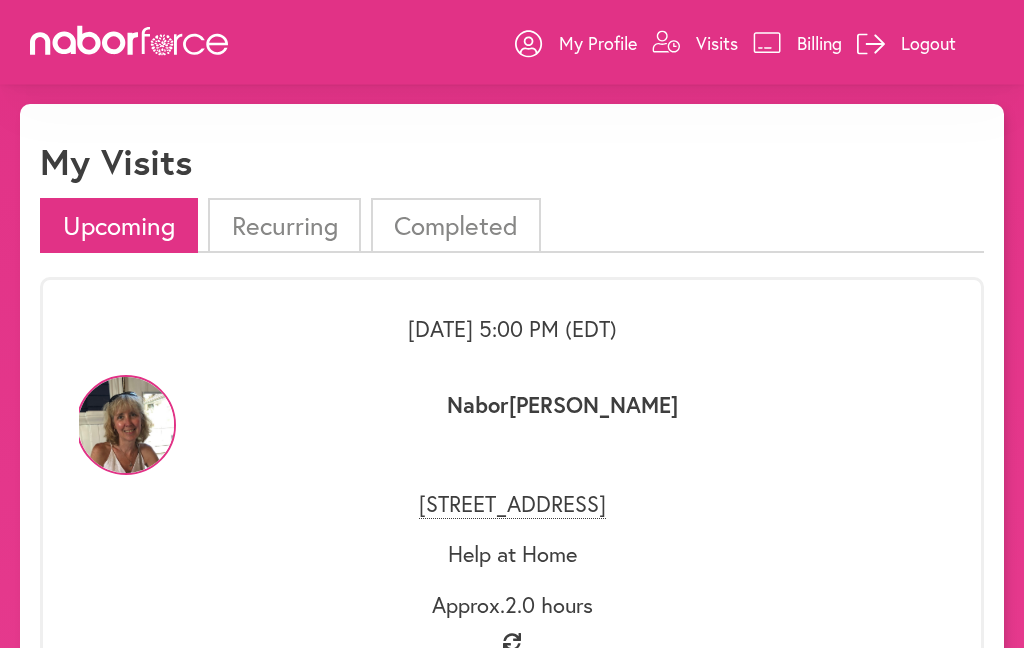 scroll, scrollTop: 0, scrollLeft: 0, axis: both 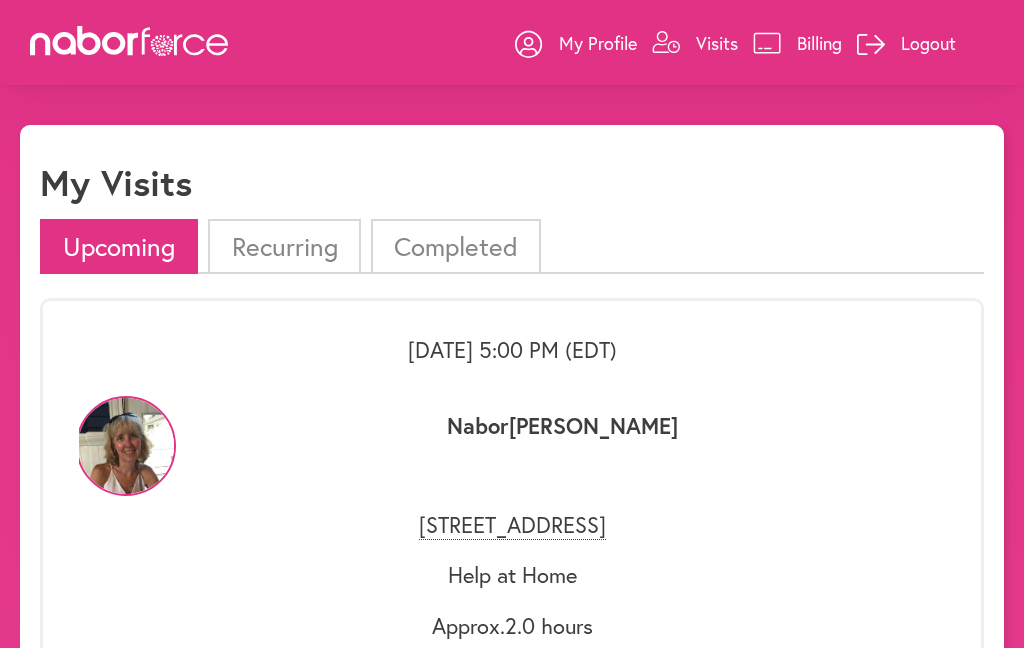 click on "Recurring" at bounding box center [284, 246] 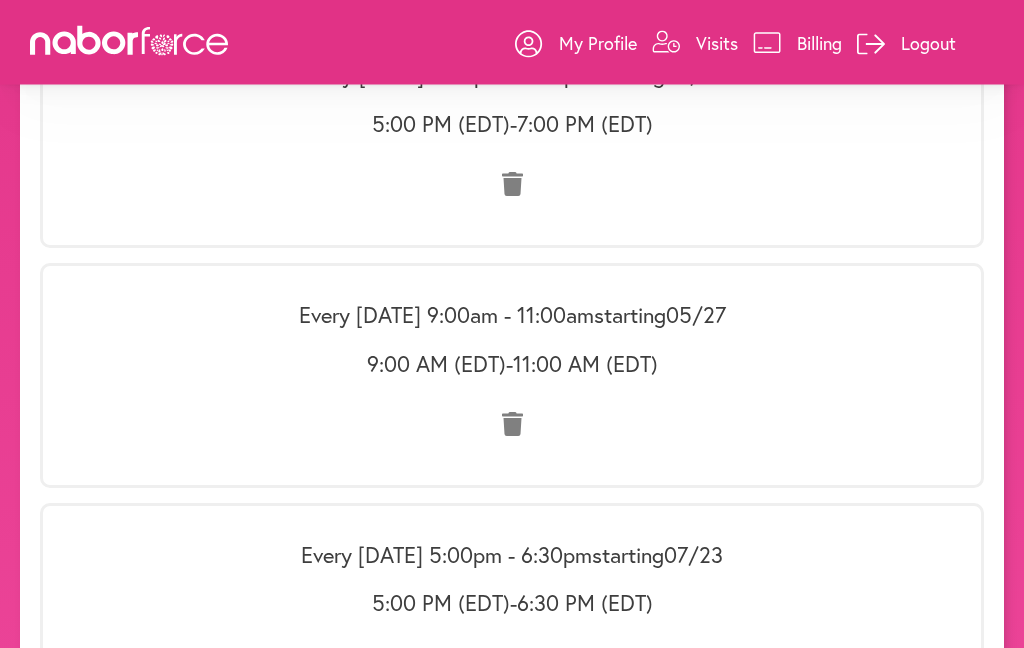 scroll, scrollTop: 282, scrollLeft: 0, axis: vertical 